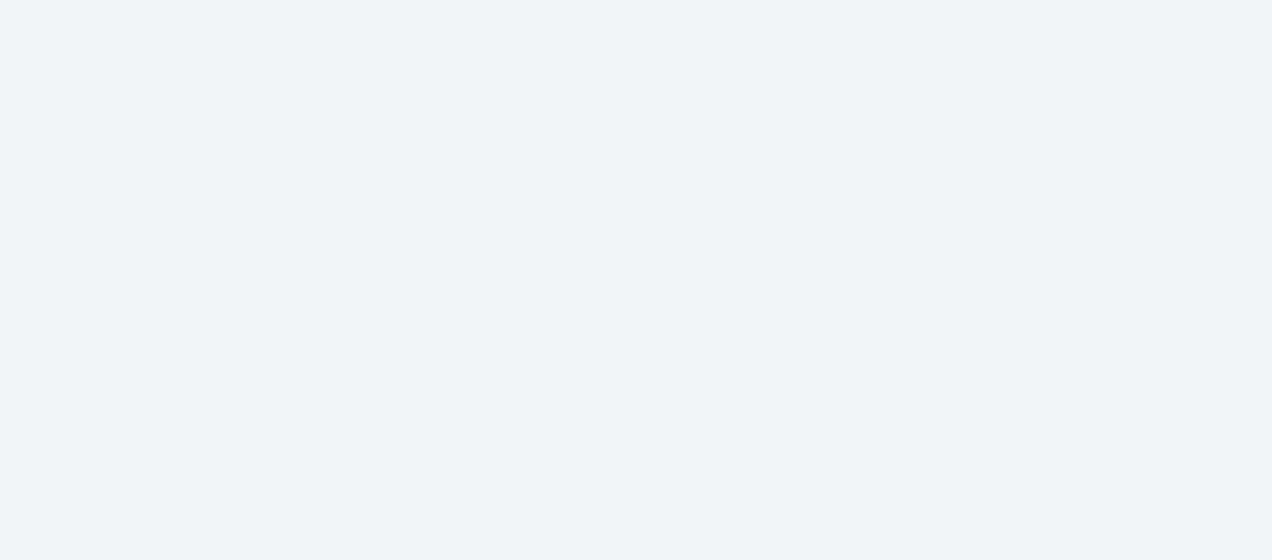 scroll, scrollTop: 0, scrollLeft: 0, axis: both 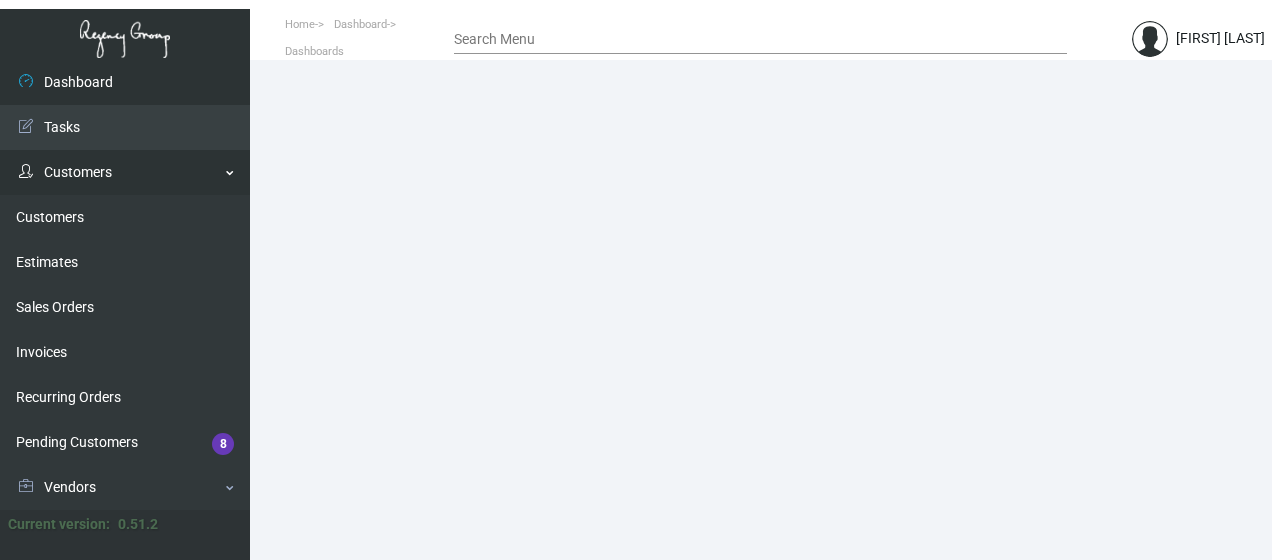 click on "Customers" 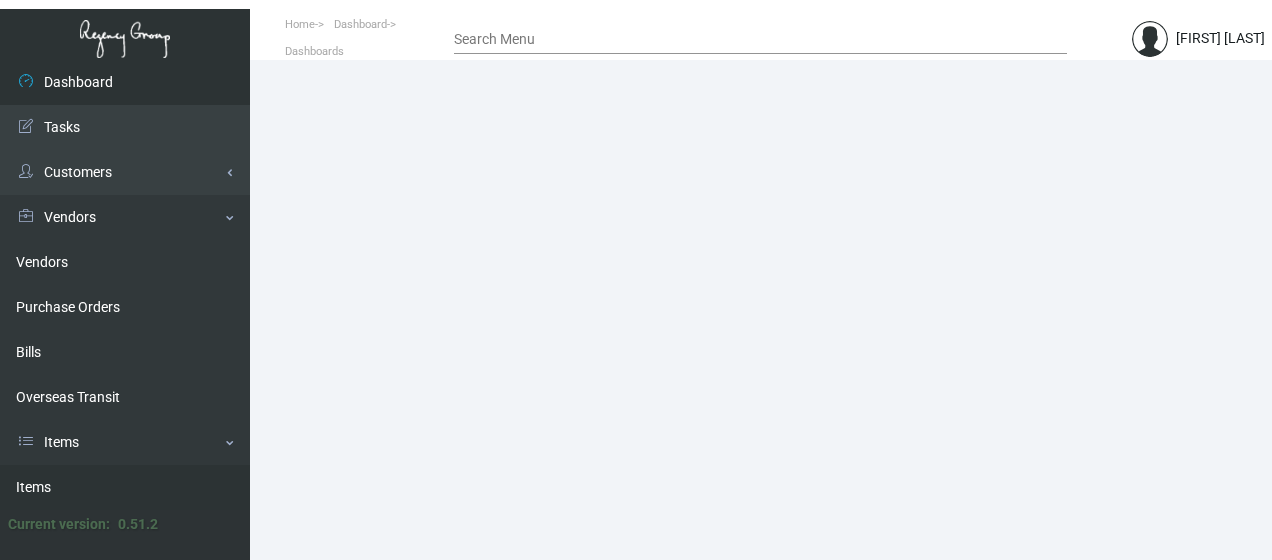 click on "Items" 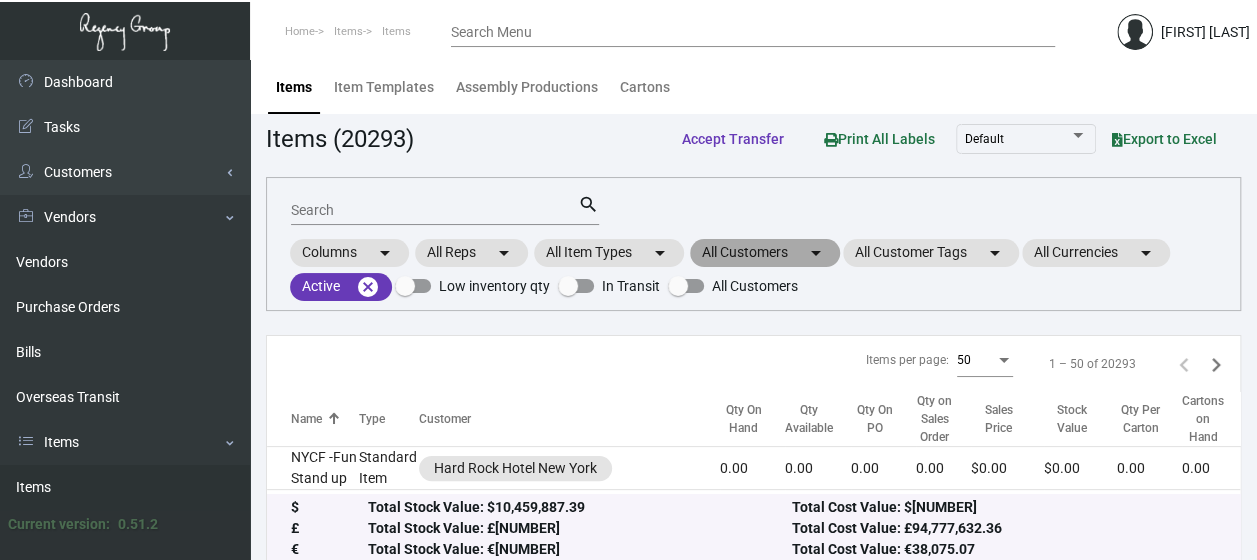 click on "All Customers  arrow_drop_down" 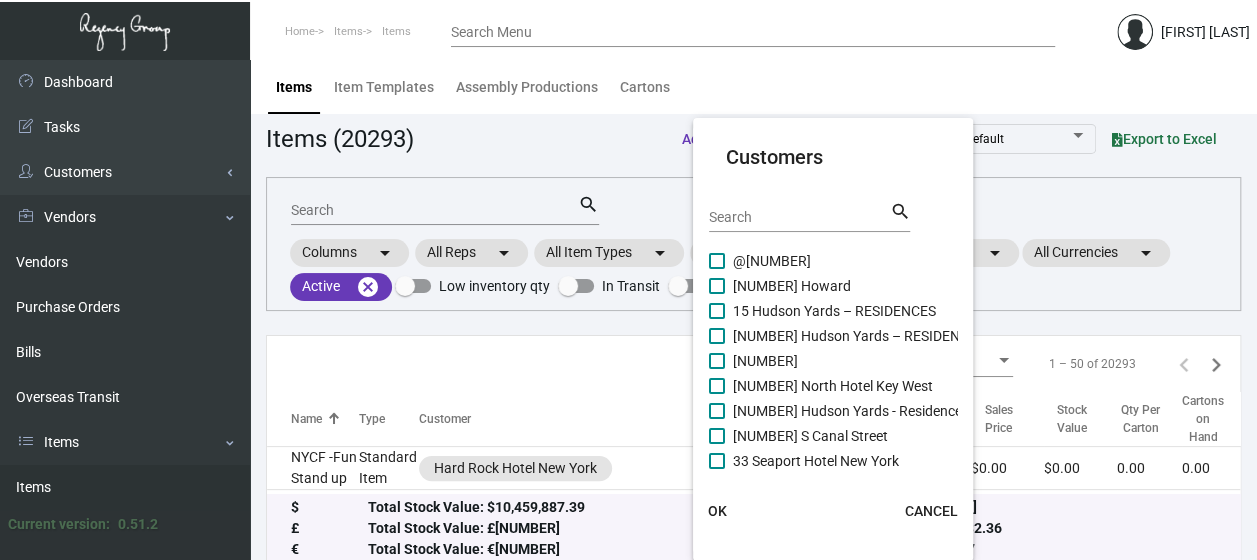 click on "Search" at bounding box center (799, 218) 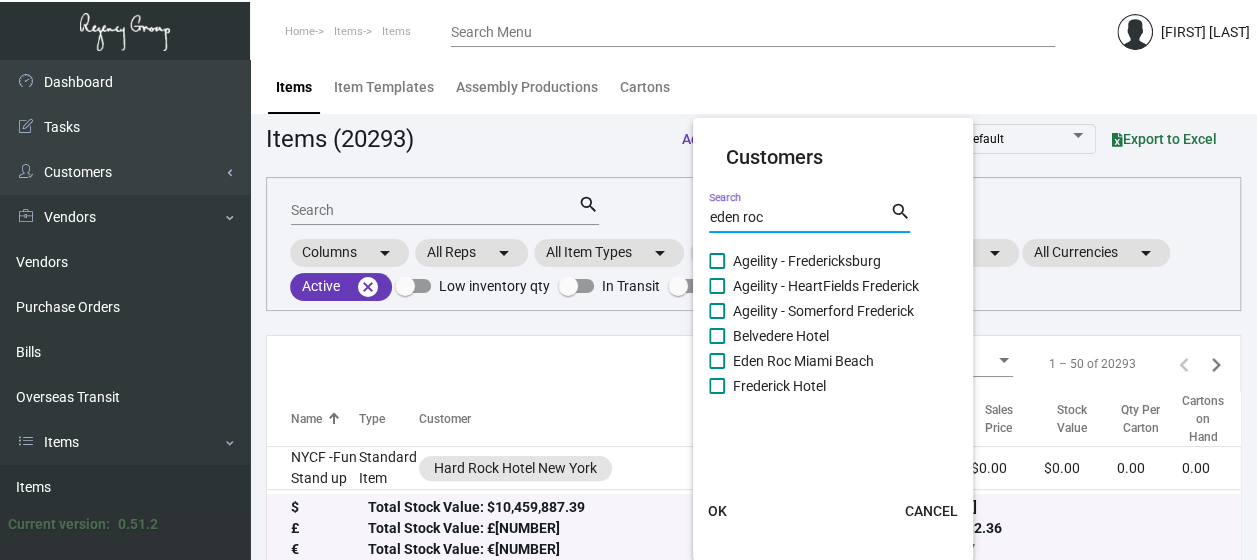 type on "eden roc" 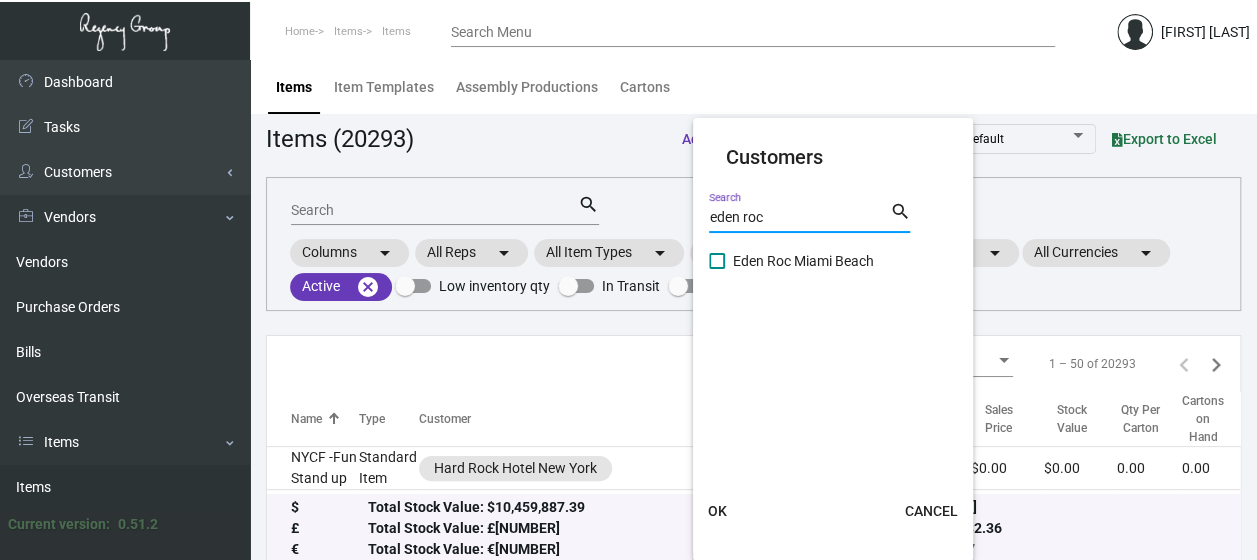 click on "Customers  [BUSINESS_NAME] Search search   [BUSINESS_NAME] Miami Beach OK CANCEL" at bounding box center (833, 339) 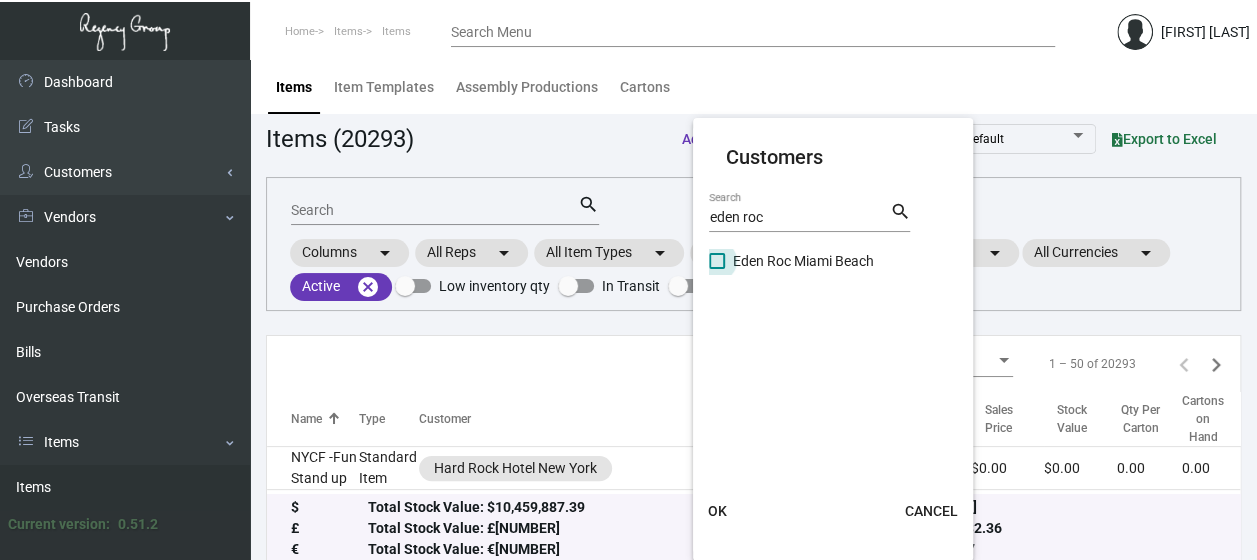 click at bounding box center [717, 261] 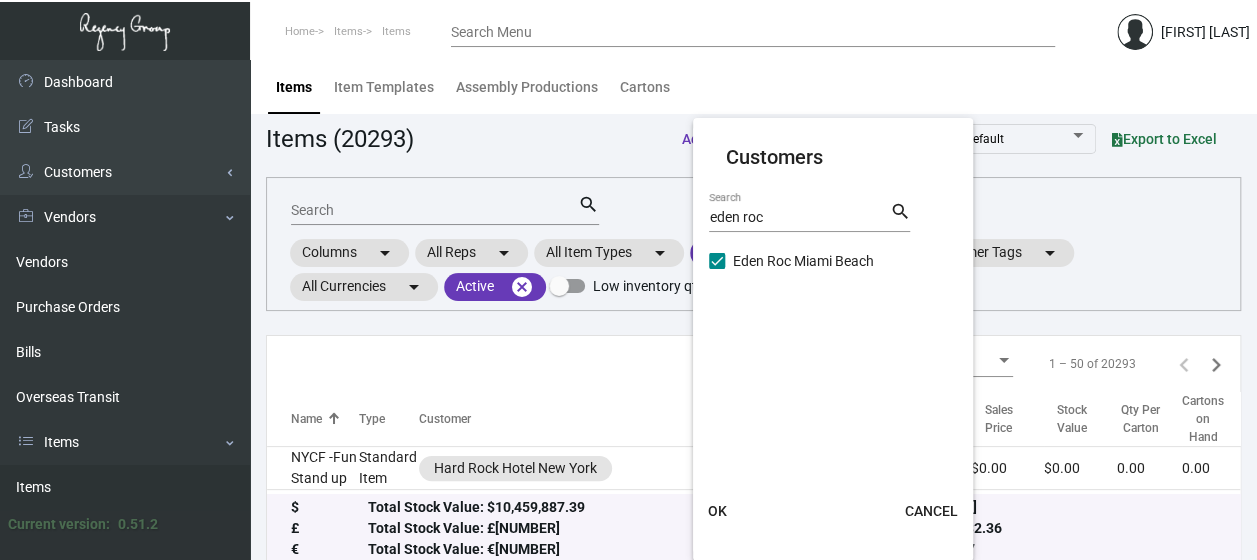 click on "OK" 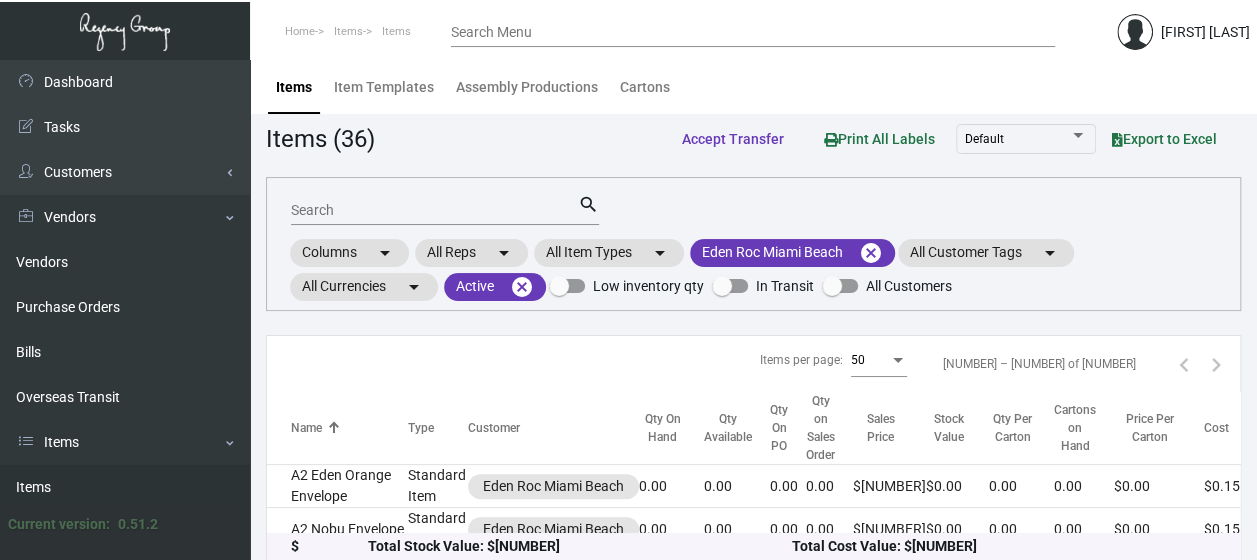 click on "Search" at bounding box center (434, 211) 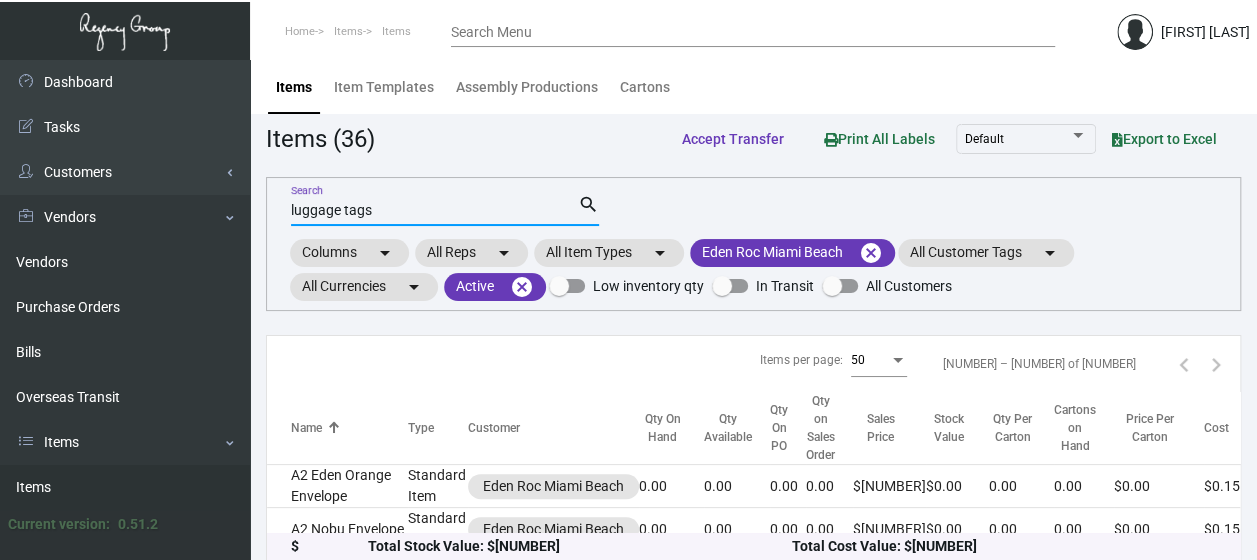 type on "luggage tags" 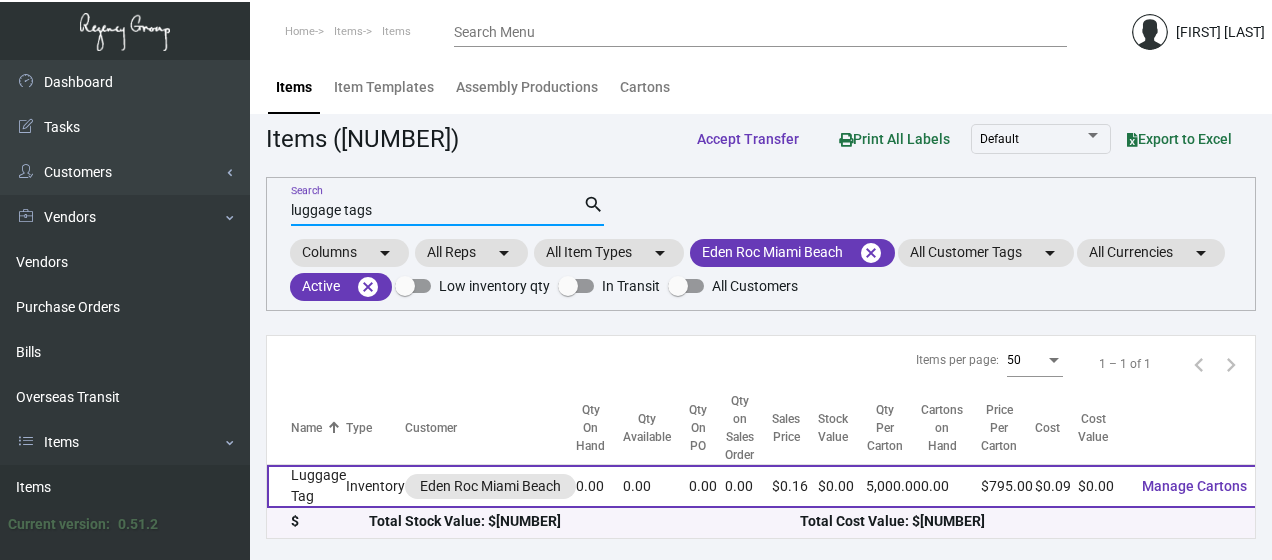 click on "Luggage Tag" 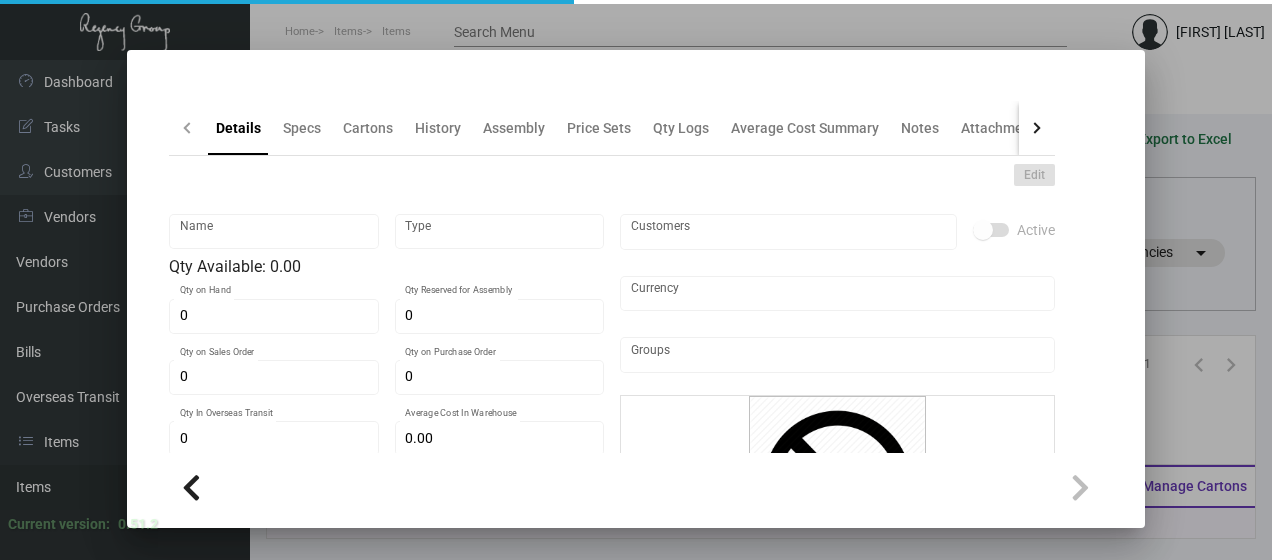 type on "Luggage Tag" 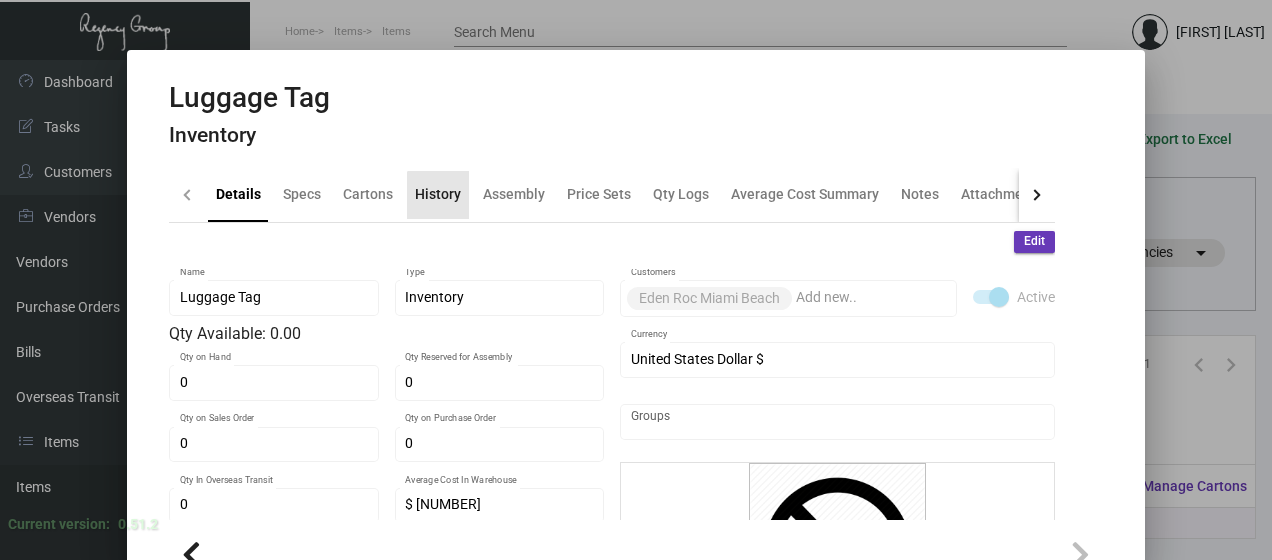 click on "History" at bounding box center [438, 194] 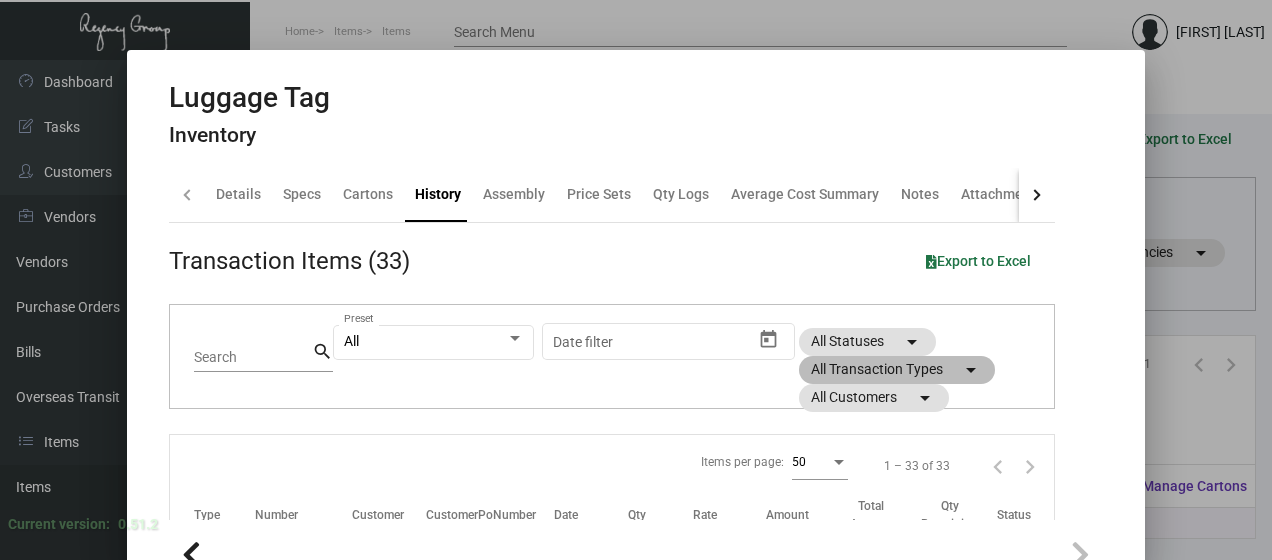 click on "All Transaction Types  arrow_drop_down" 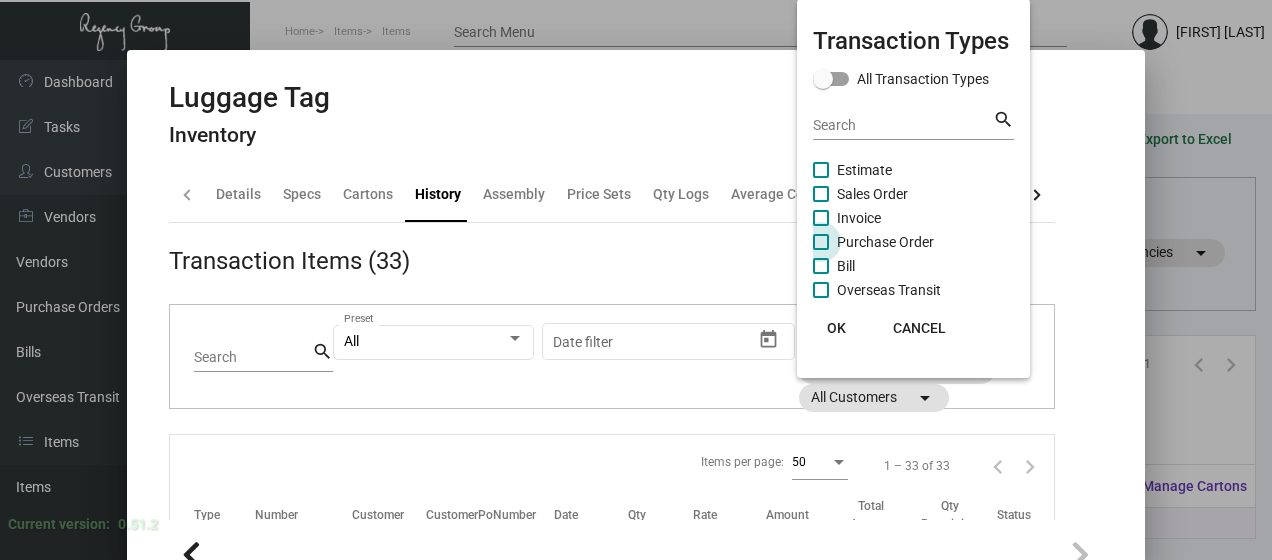 click on "Purchase Order" at bounding box center (885, 242) 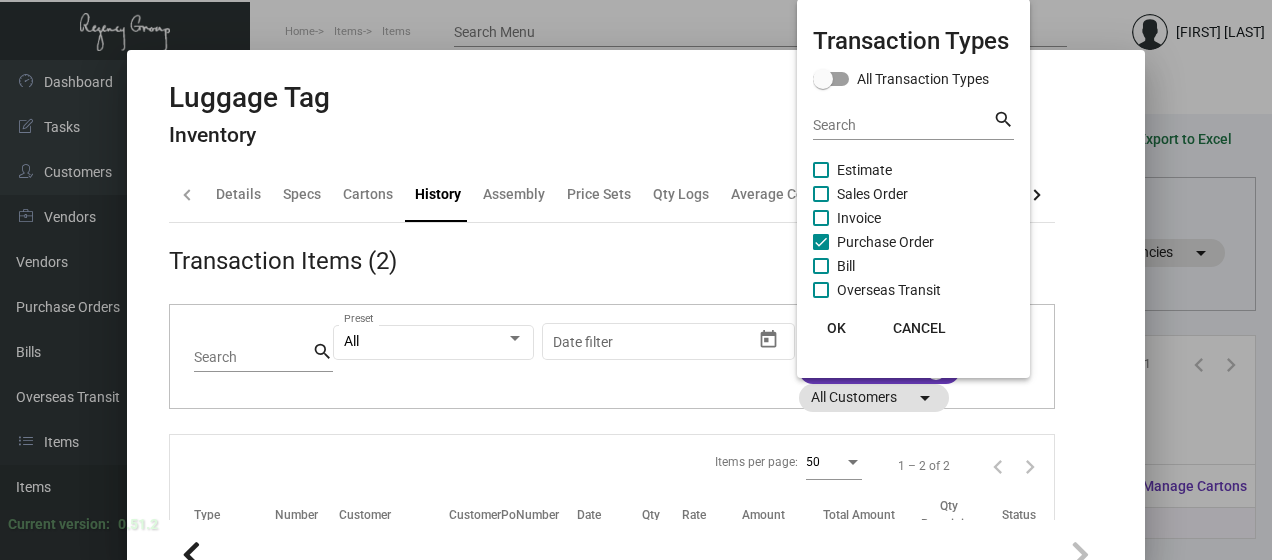 click on "OK" 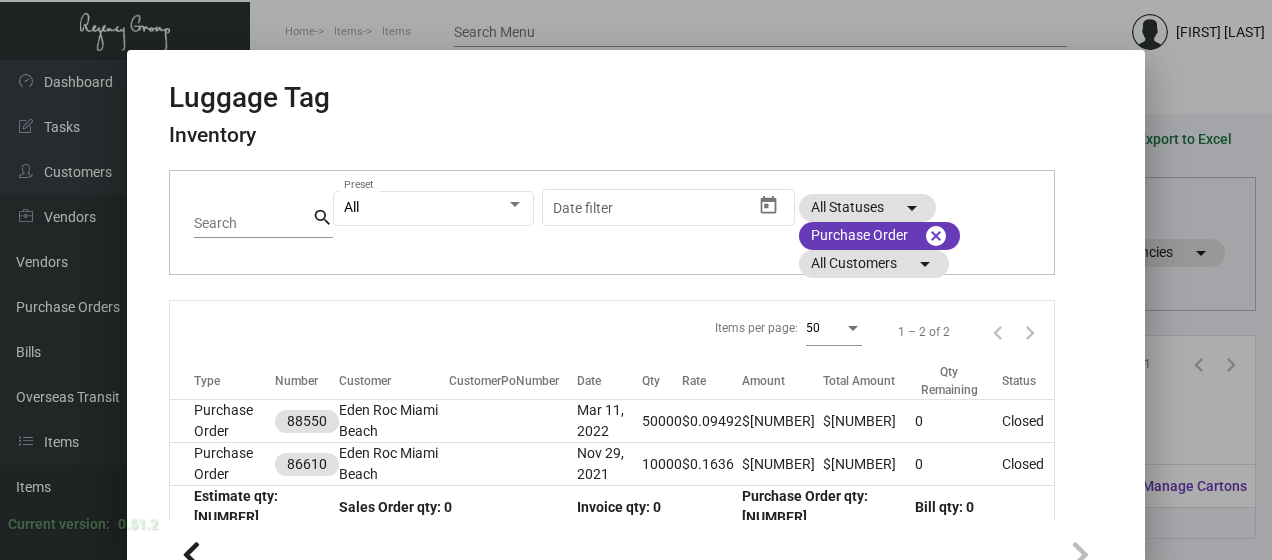 scroll, scrollTop: 152, scrollLeft: 0, axis: vertical 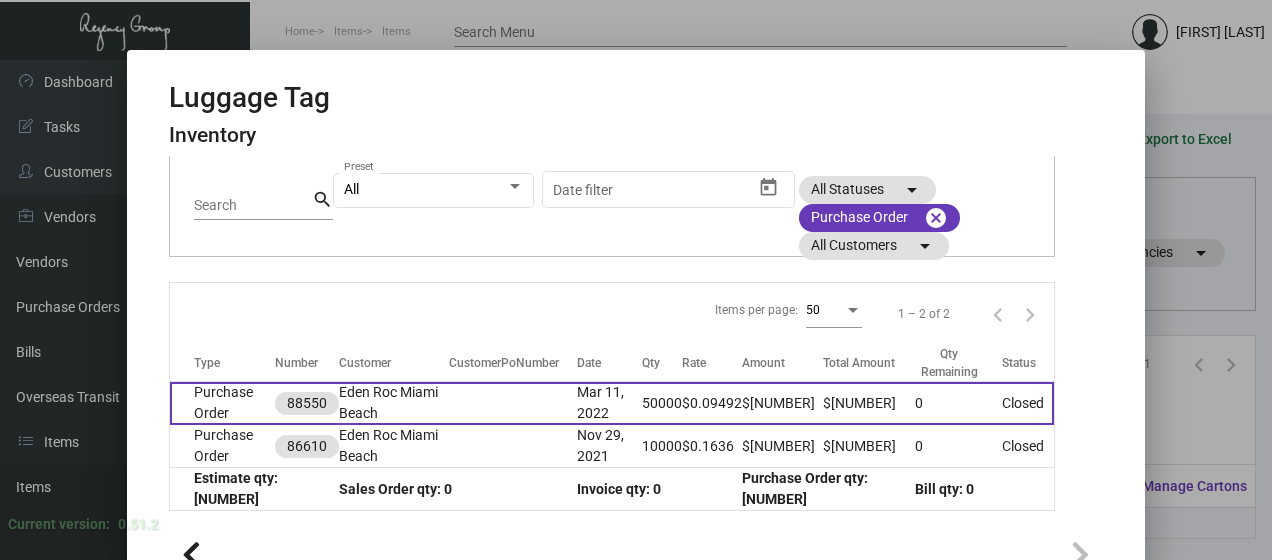 click on "Purchase Order" at bounding box center (222, 403) 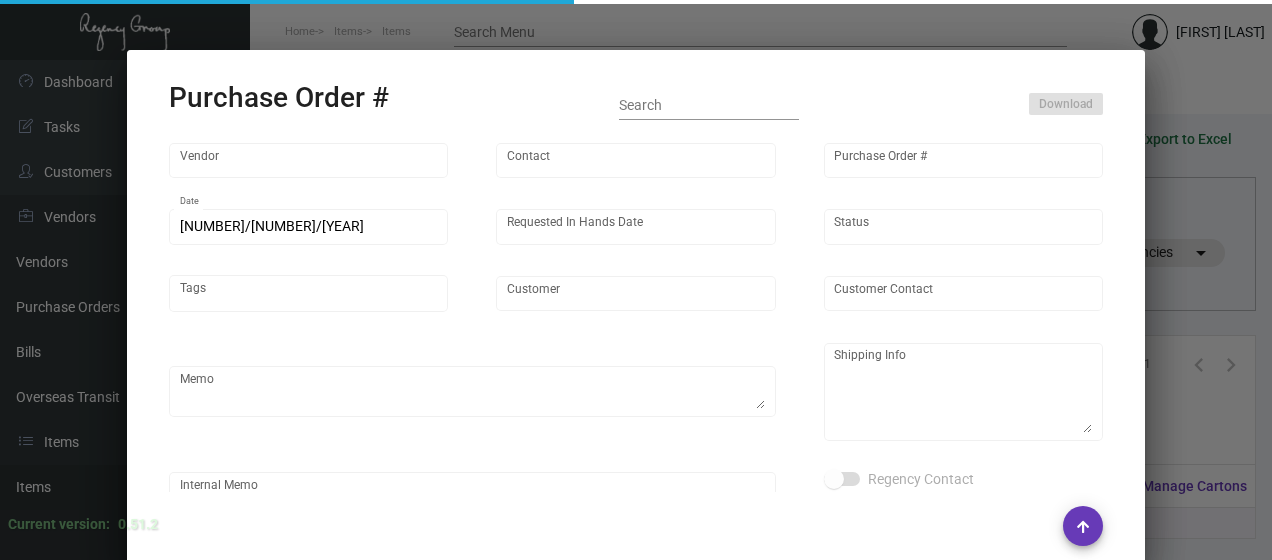 type on "SSP" 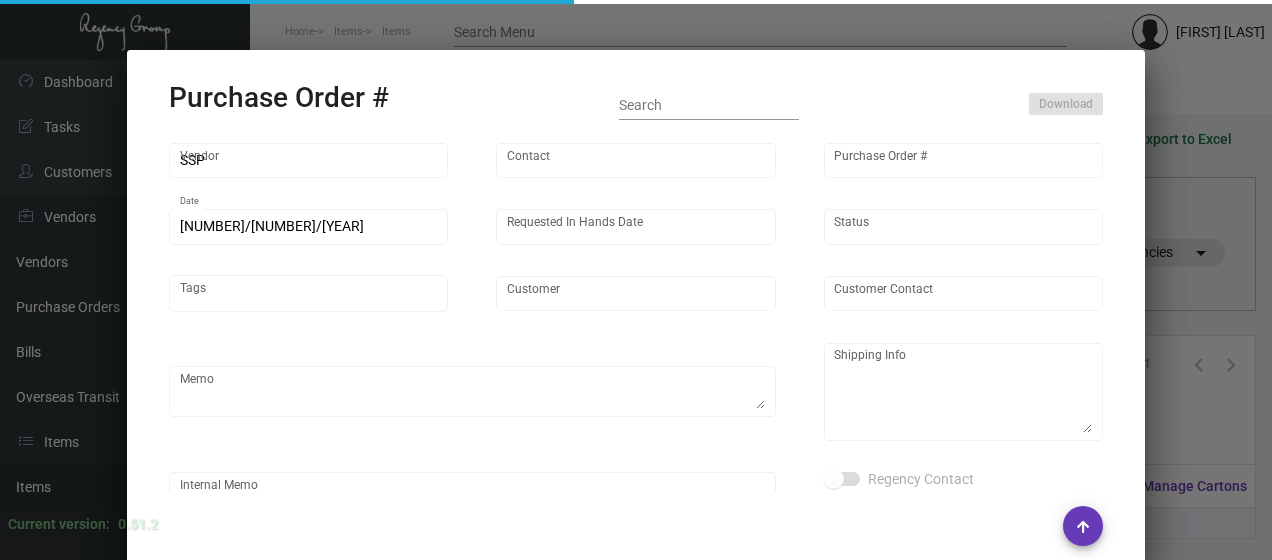 type on "[FIRST] [LAST]" 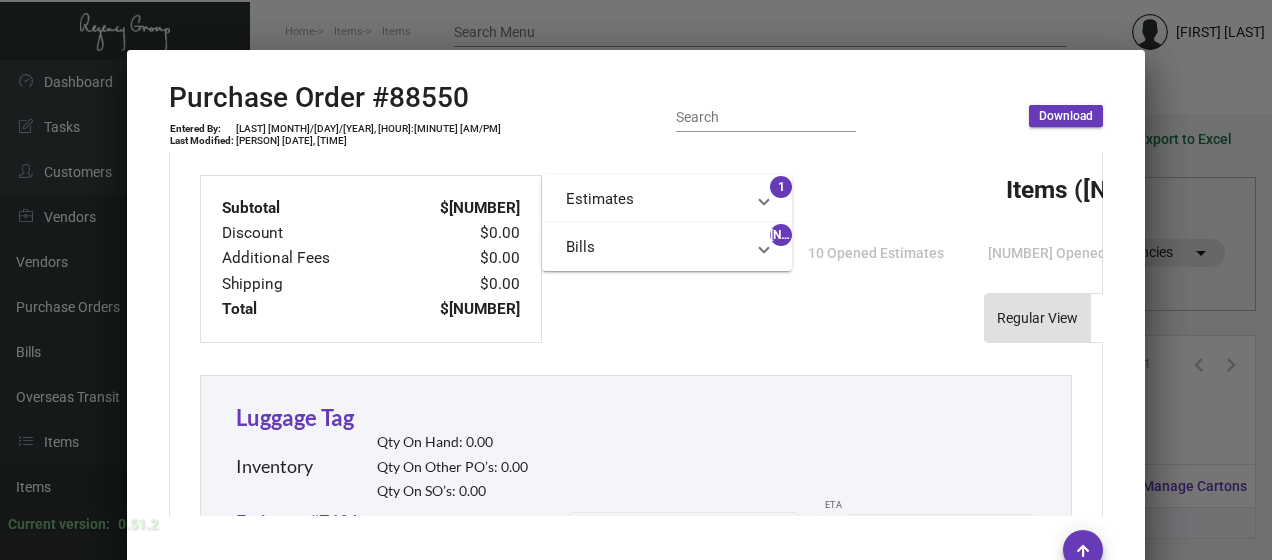 scroll, scrollTop: 720, scrollLeft: 0, axis: vertical 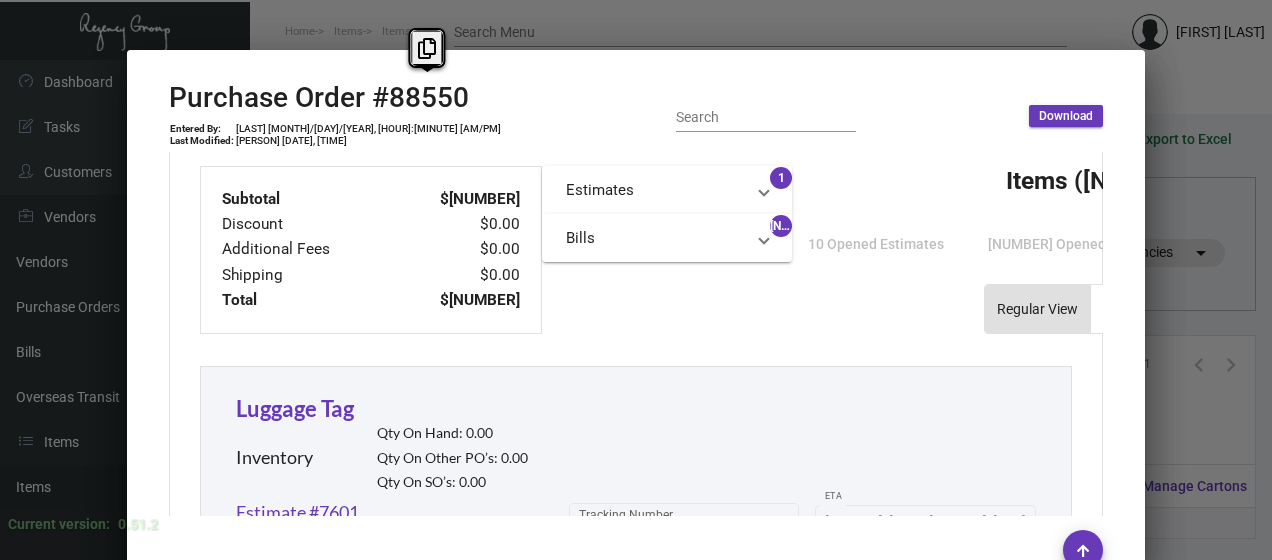 copy on "88550" 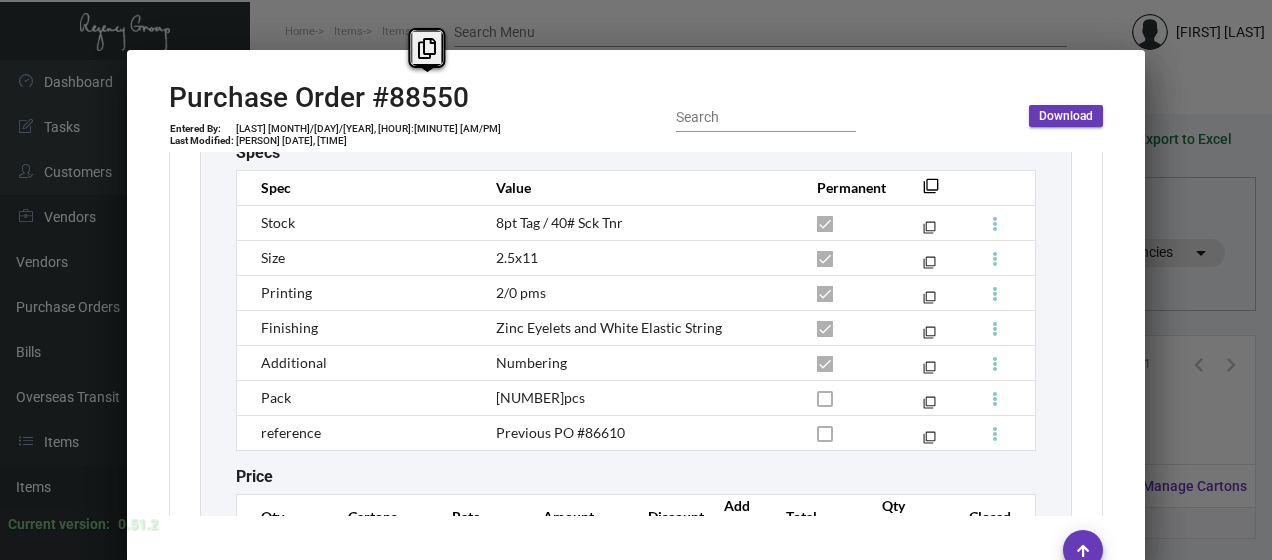 scroll, scrollTop: 1213, scrollLeft: 0, axis: vertical 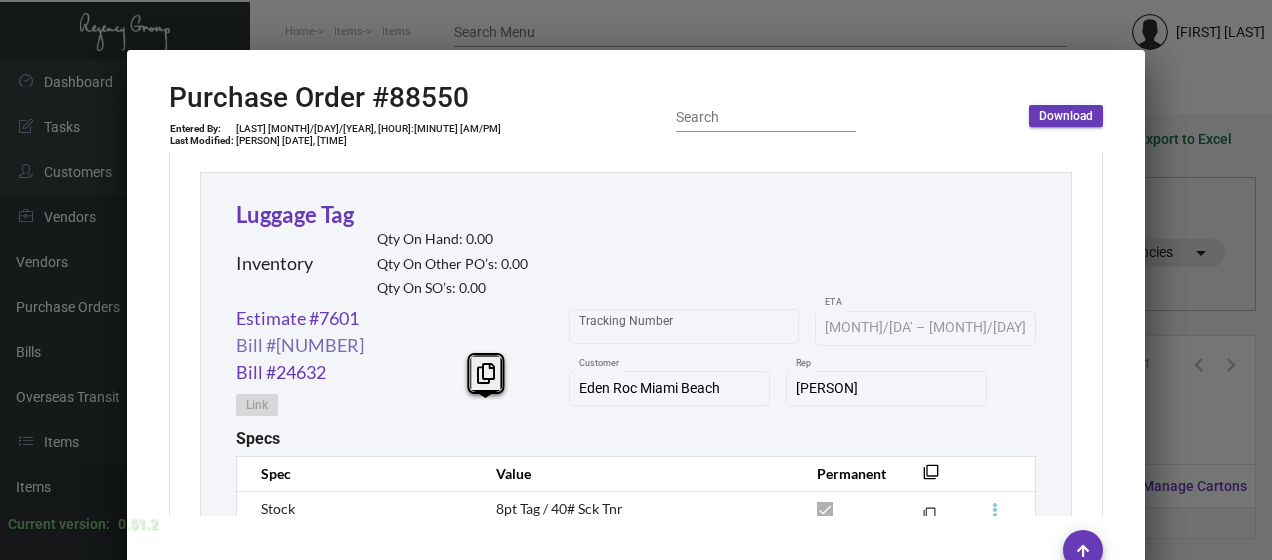 click on "Bill #[NUMBER]" at bounding box center [300, 345] 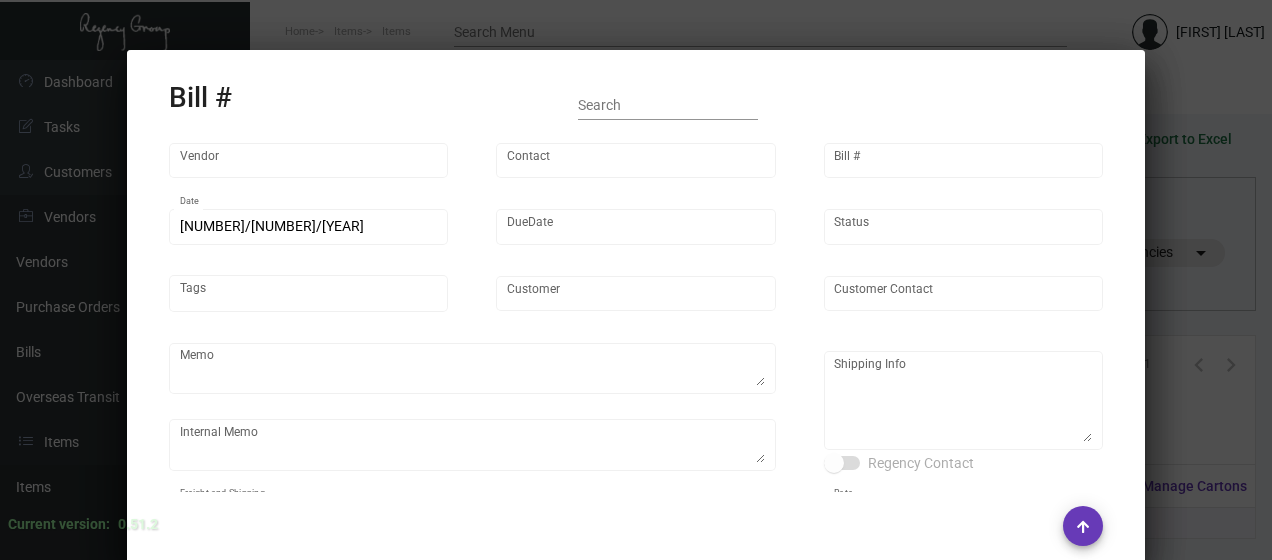 type on "SSP" 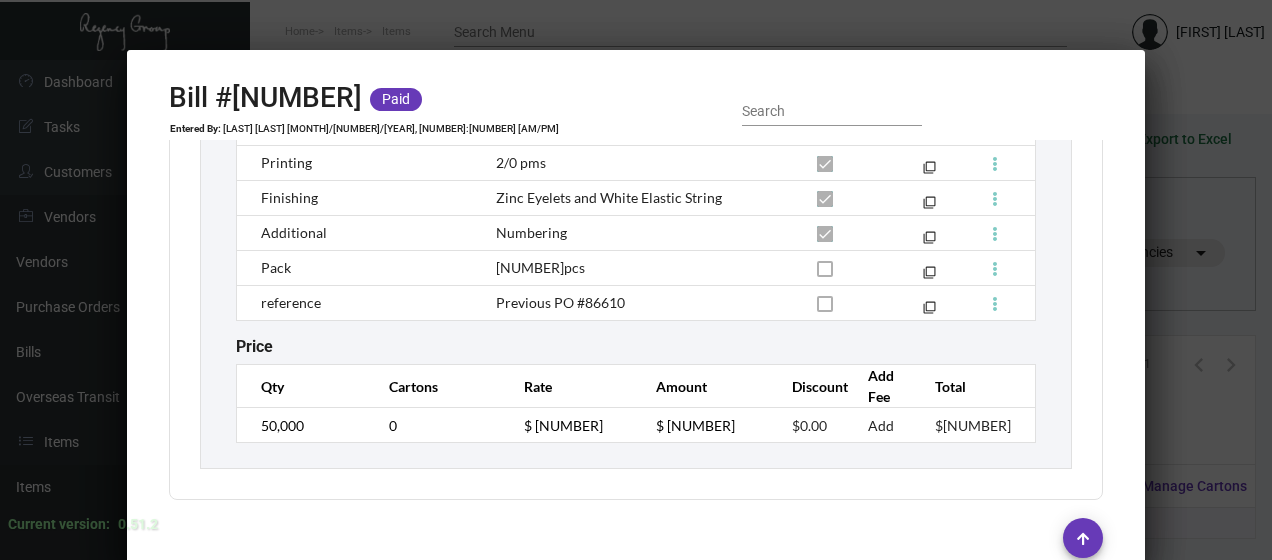 scroll, scrollTop: 1208, scrollLeft: 0, axis: vertical 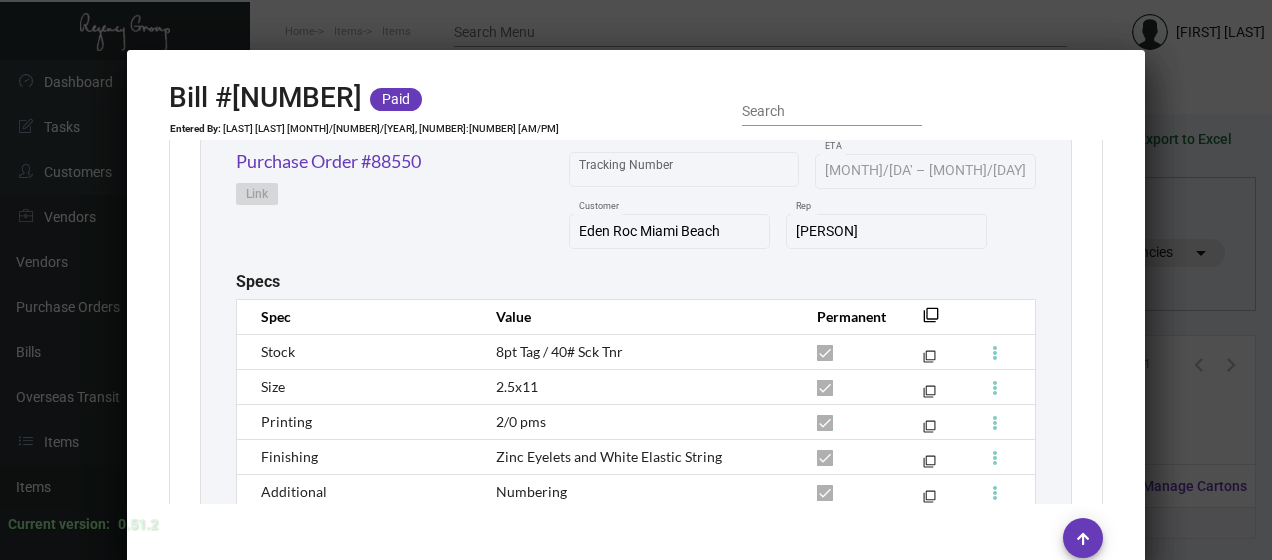 click at bounding box center [636, 280] 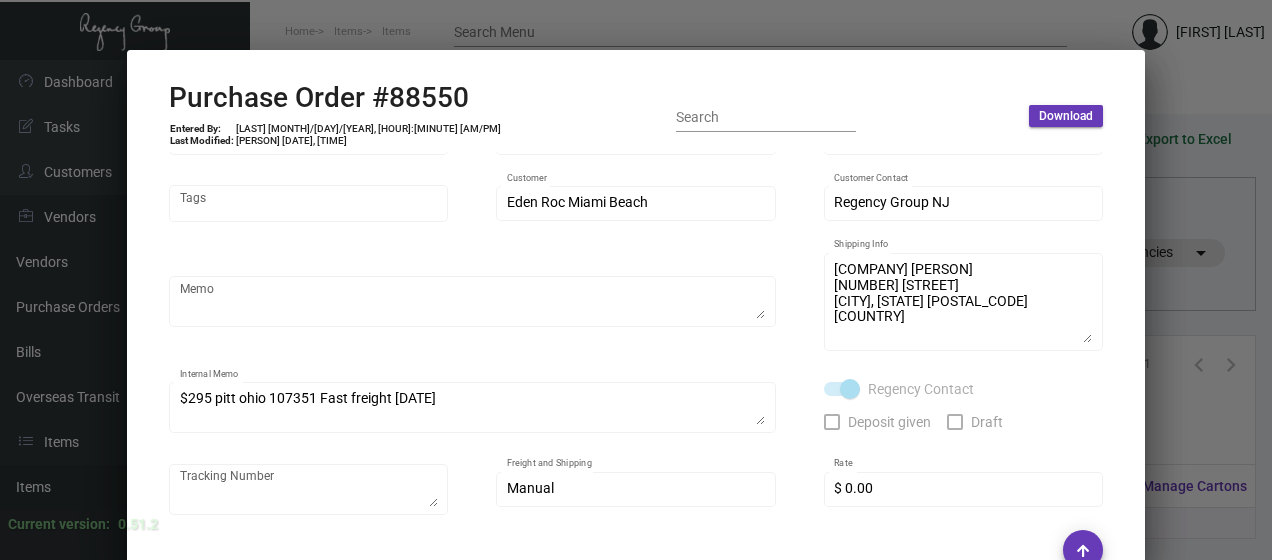 scroll, scrollTop: 110, scrollLeft: 0, axis: vertical 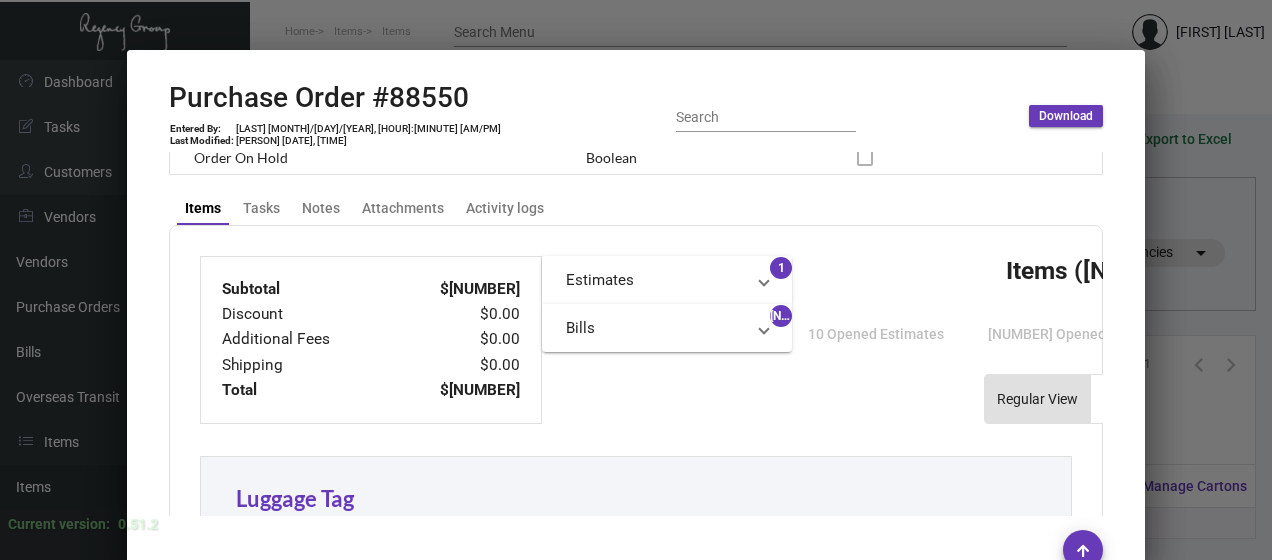 click on "Estimates" at bounding box center (655, 280) 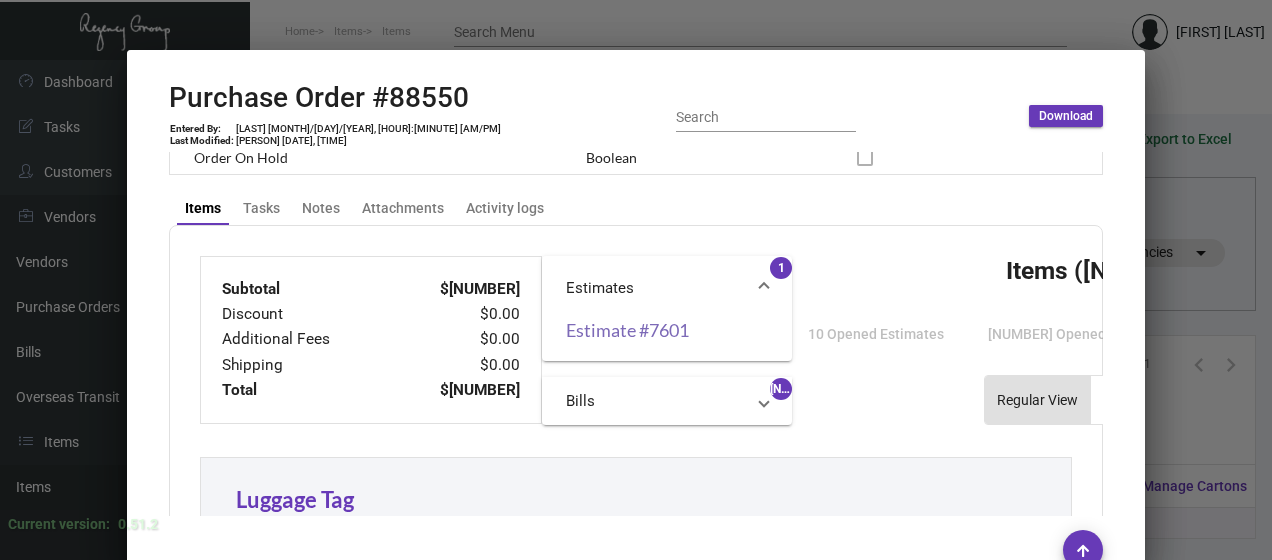 click on "Estimate #7601" at bounding box center [667, 330] 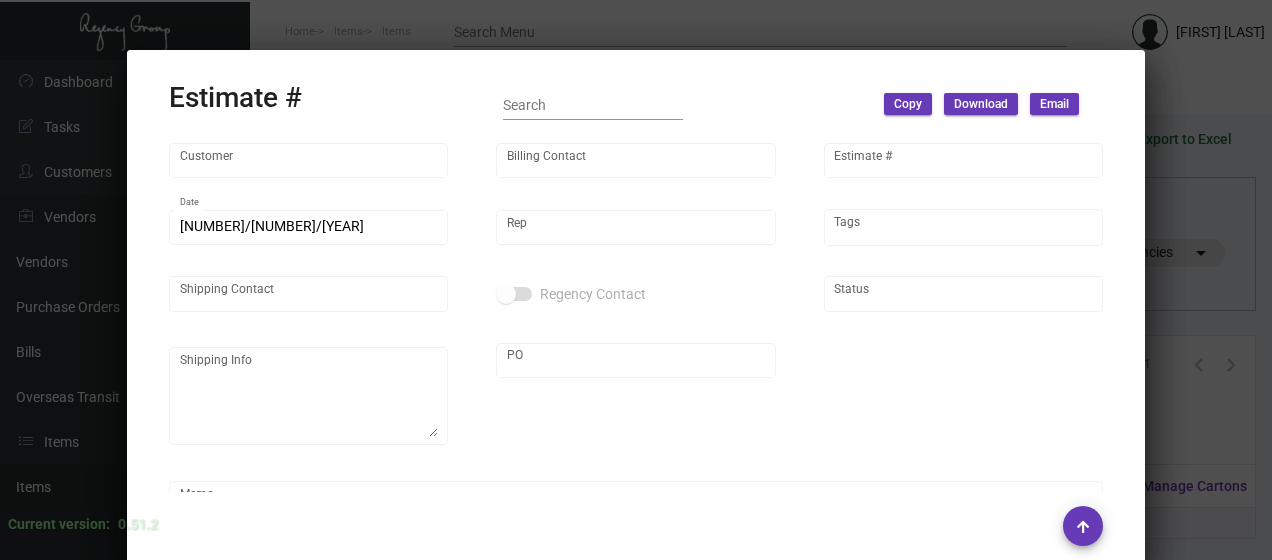 type on "Eden Roc Miami Beach" 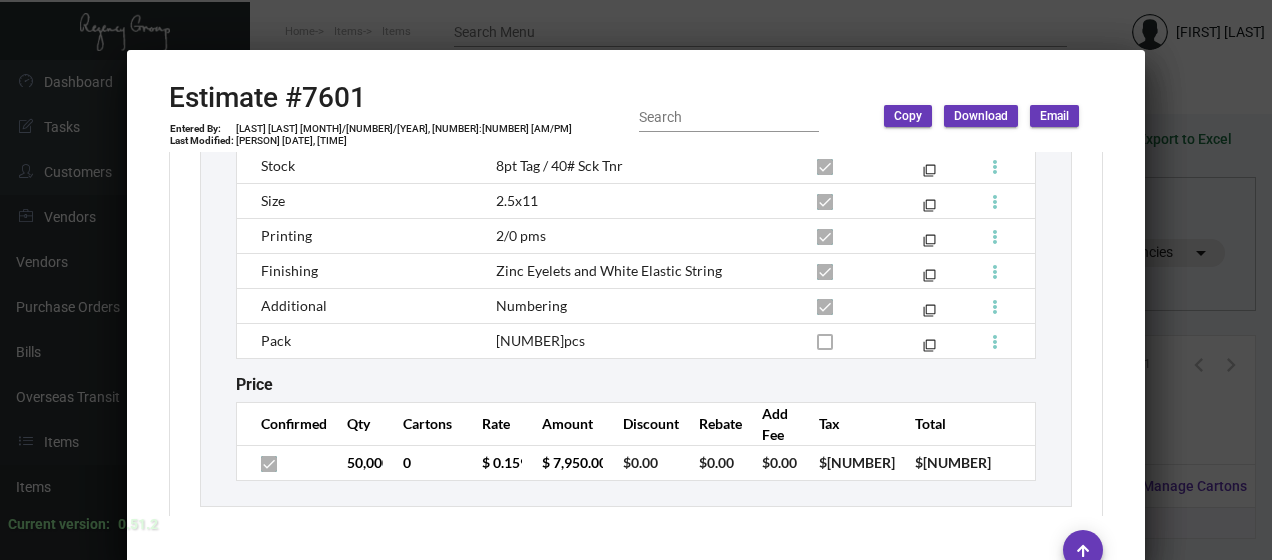scroll, scrollTop: 1424, scrollLeft: 0, axis: vertical 